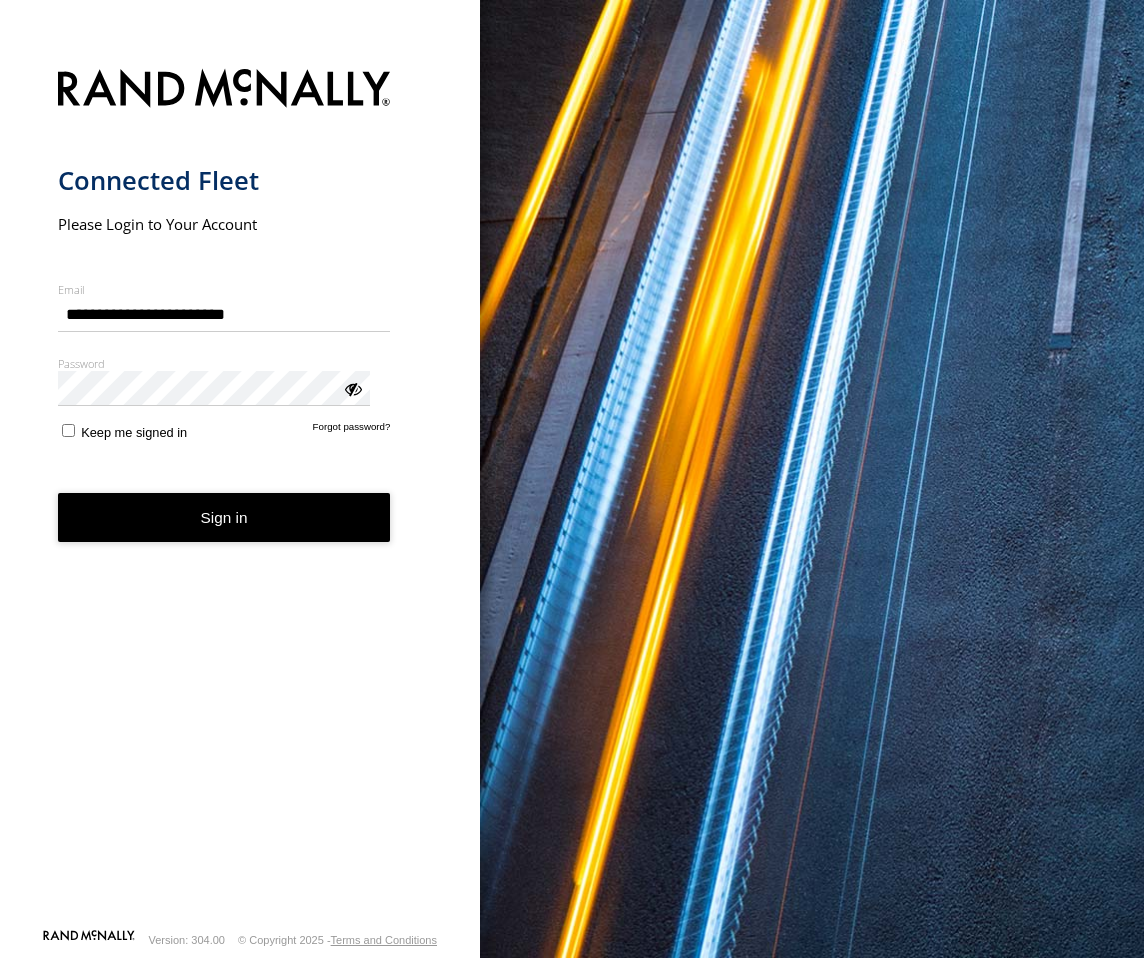 scroll, scrollTop: 0, scrollLeft: 0, axis: both 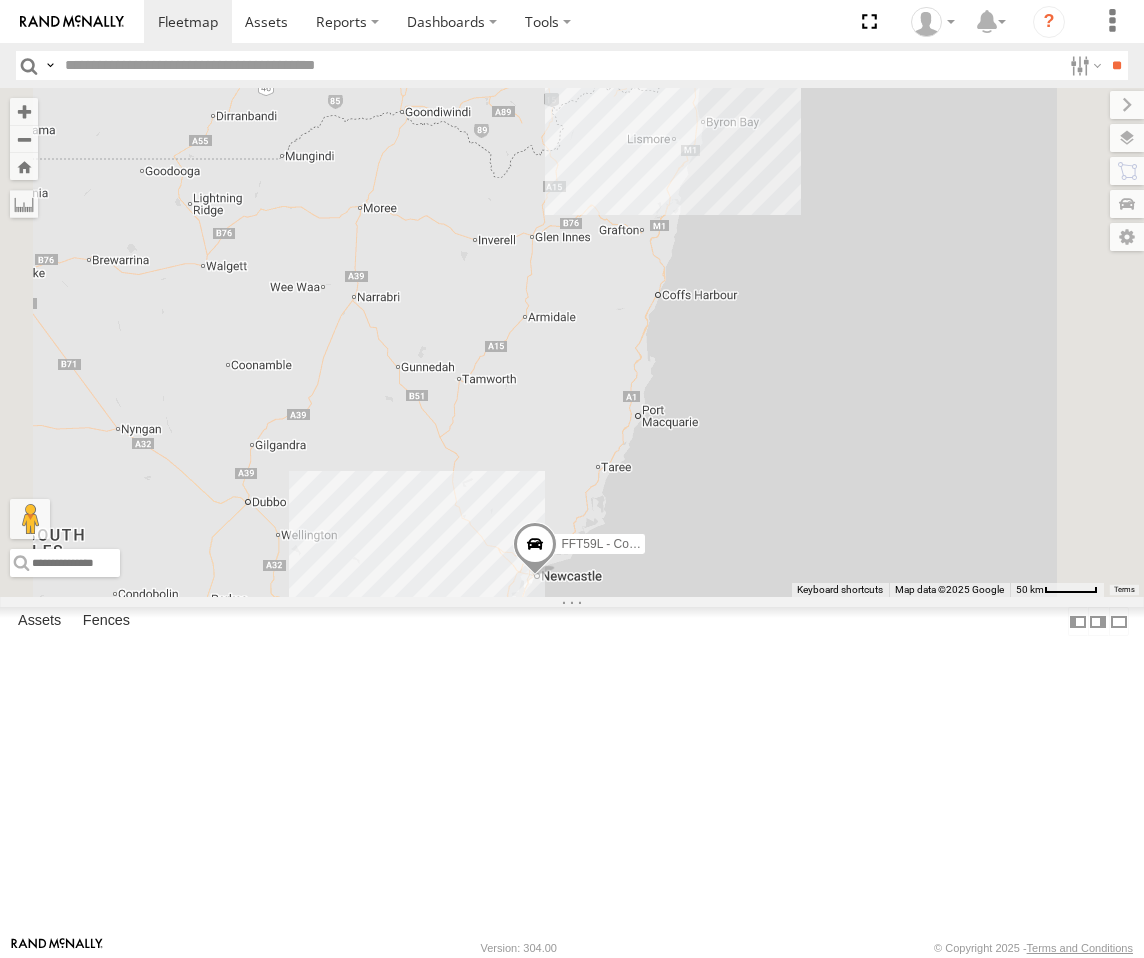 click on "Brisbane" at bounding box center [0, 0] 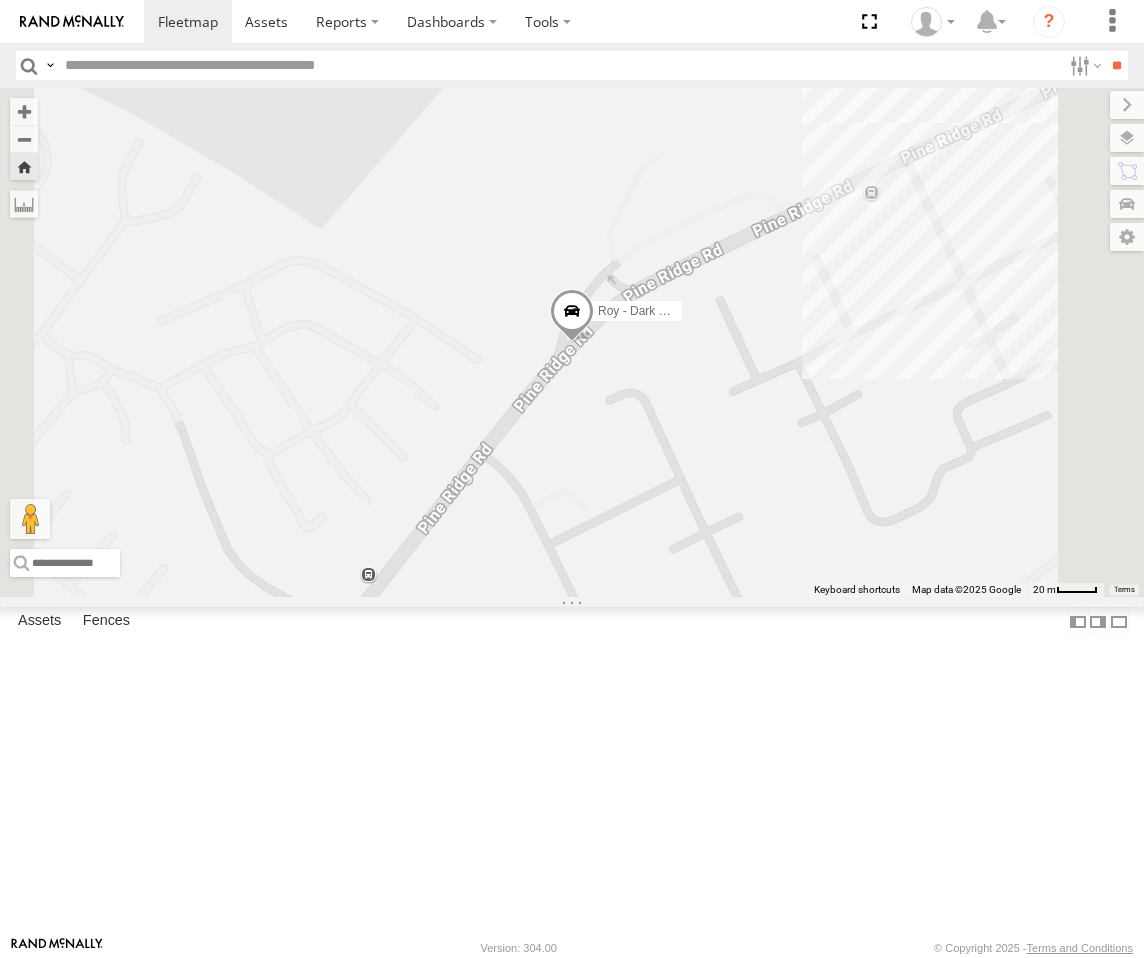click on "Brisbane" at bounding box center [0, 0] 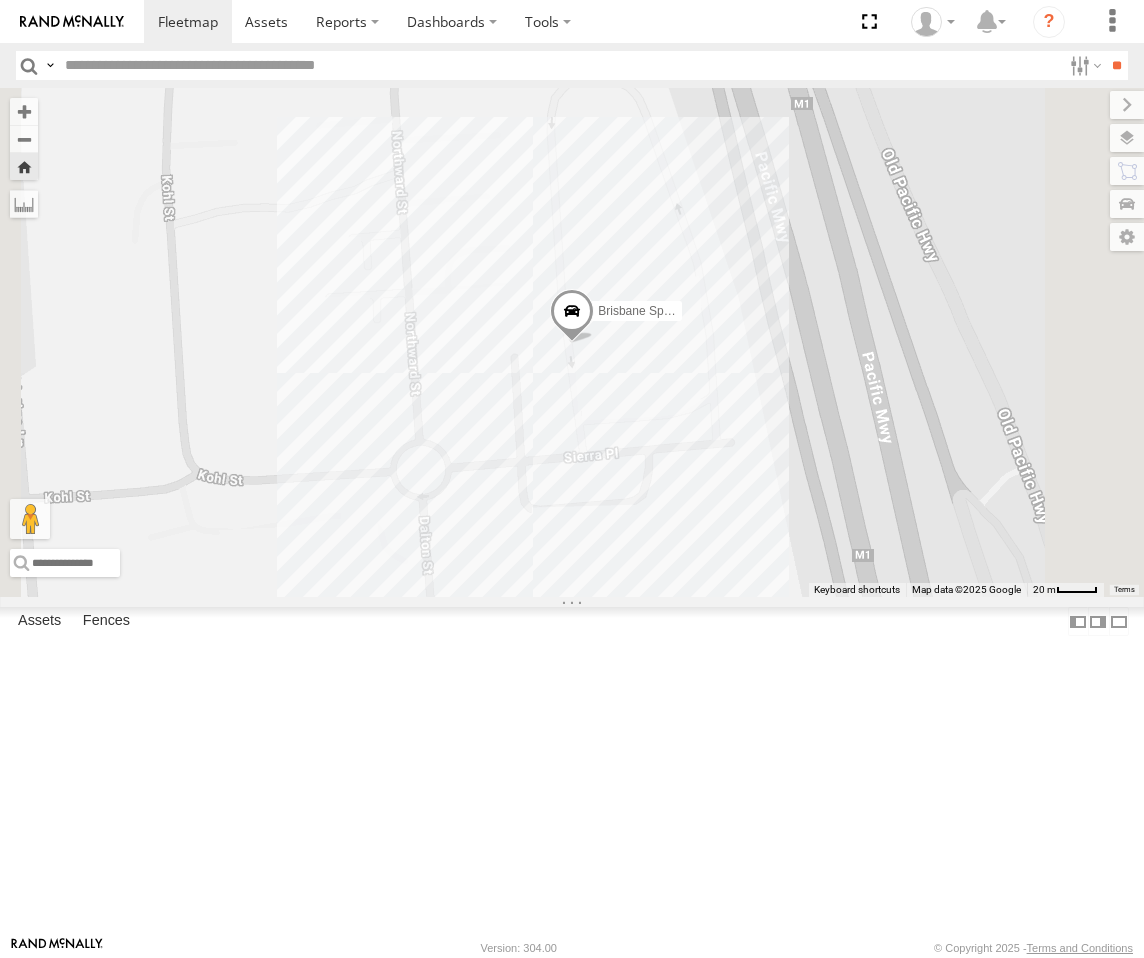 click on "Sydney" at bounding box center [0, 0] 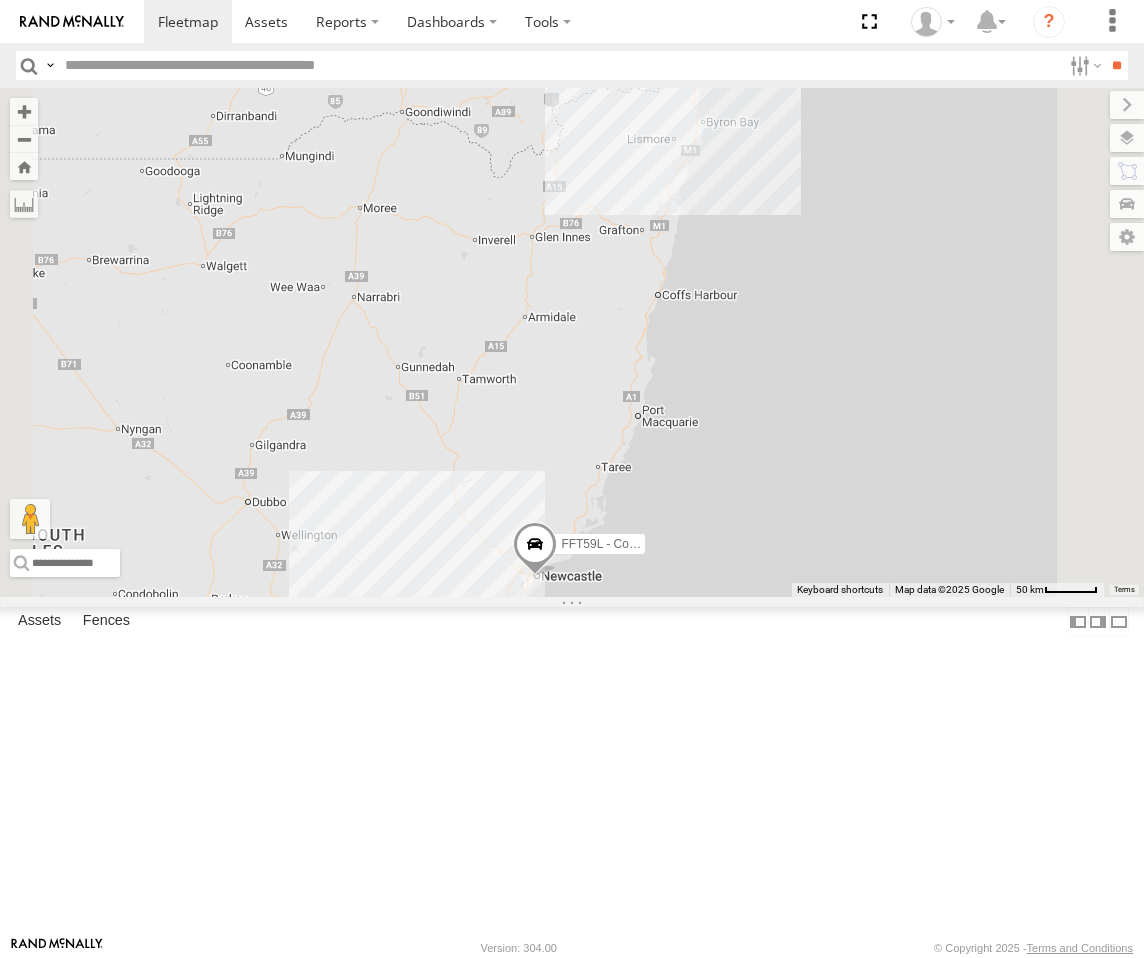 click on "Roy - Dark Green" at bounding box center [0, 0] 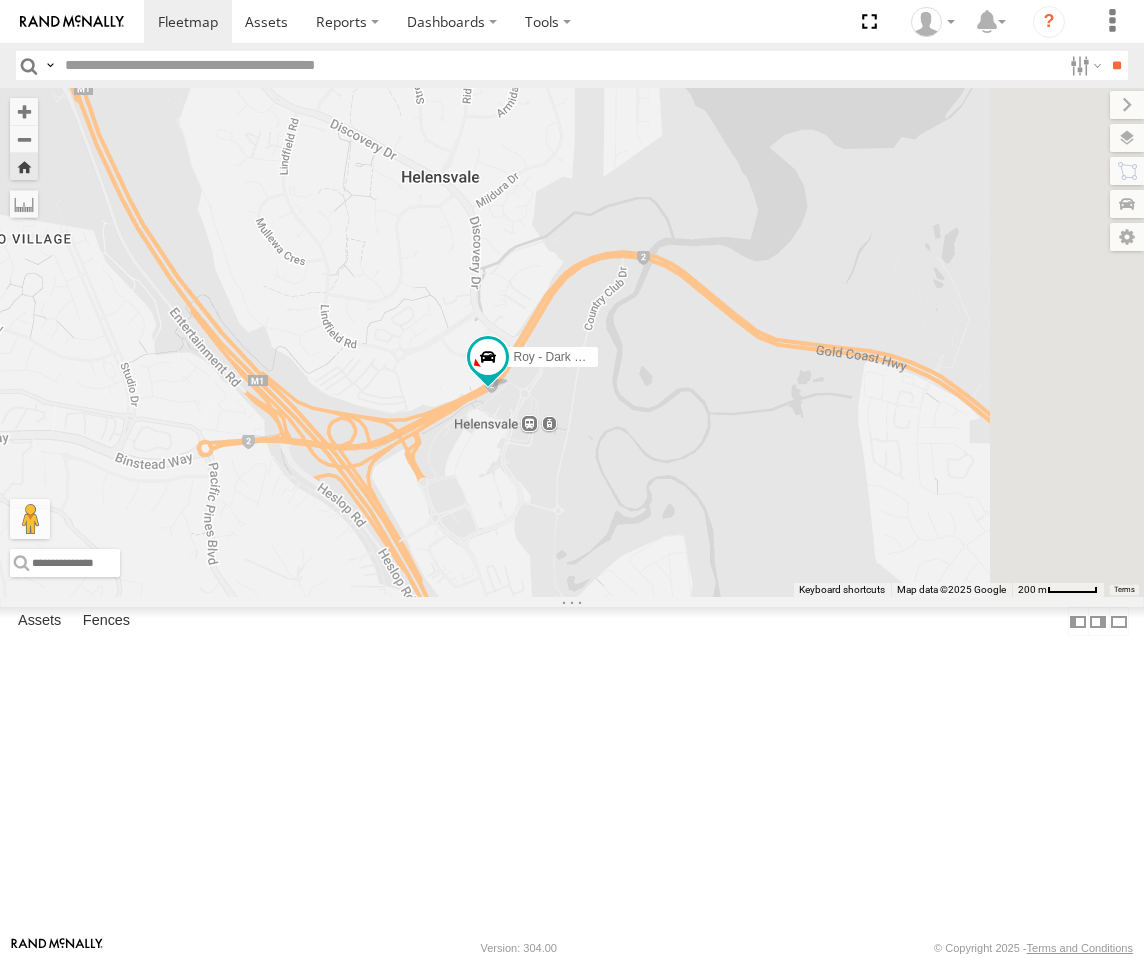 drag, startPoint x: 1007, startPoint y: 646, endPoint x: 803, endPoint y: 649, distance: 204.02206 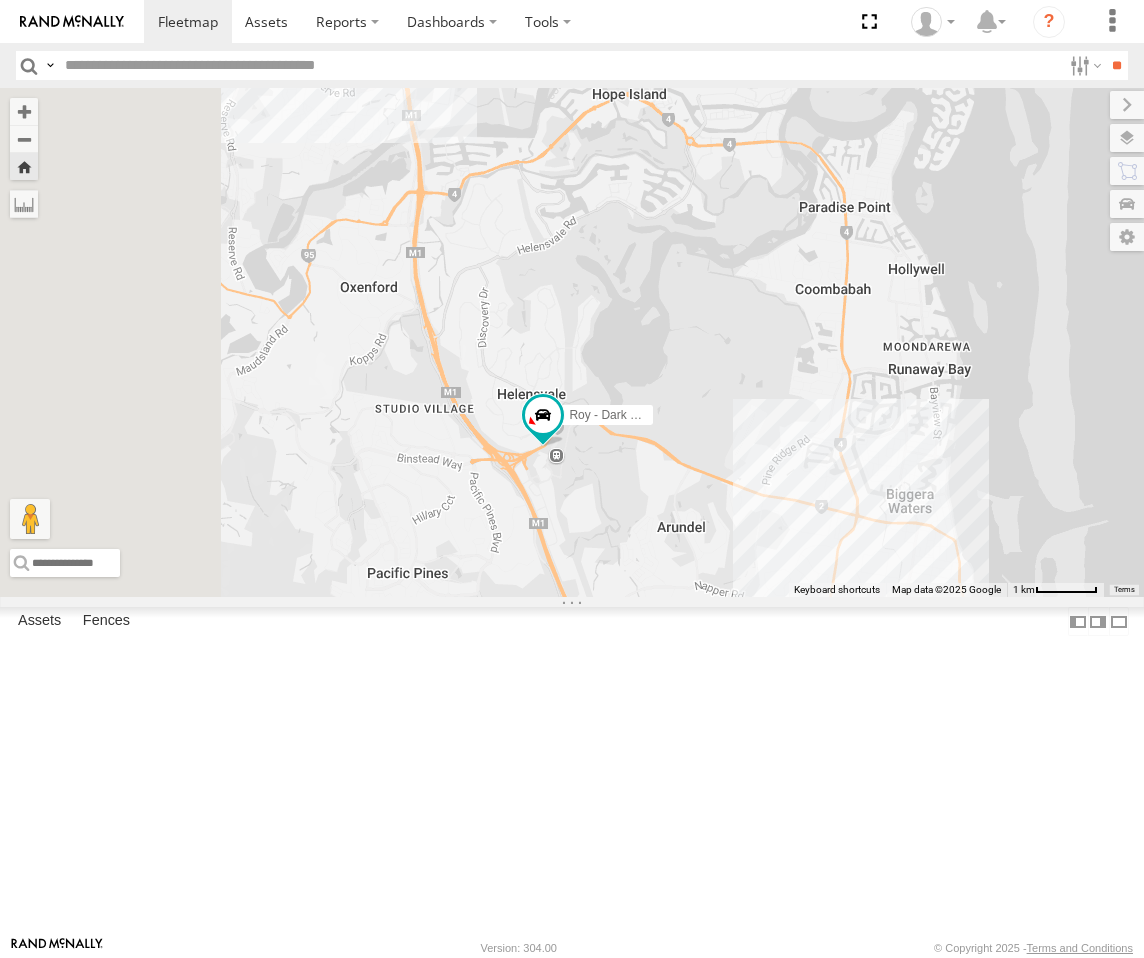 drag, startPoint x: 847, startPoint y: 741, endPoint x: 859, endPoint y: 717, distance: 26.832815 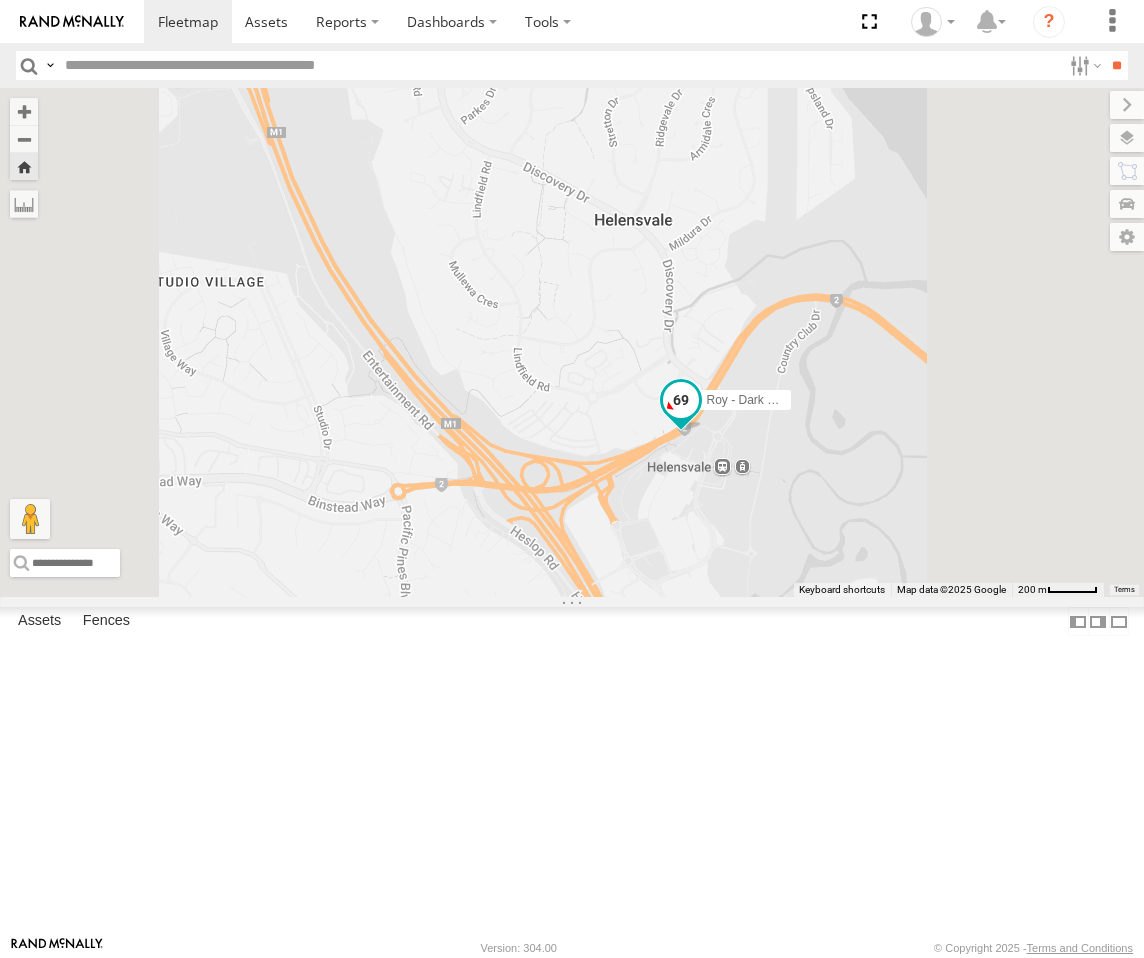 click at bounding box center [681, 405] 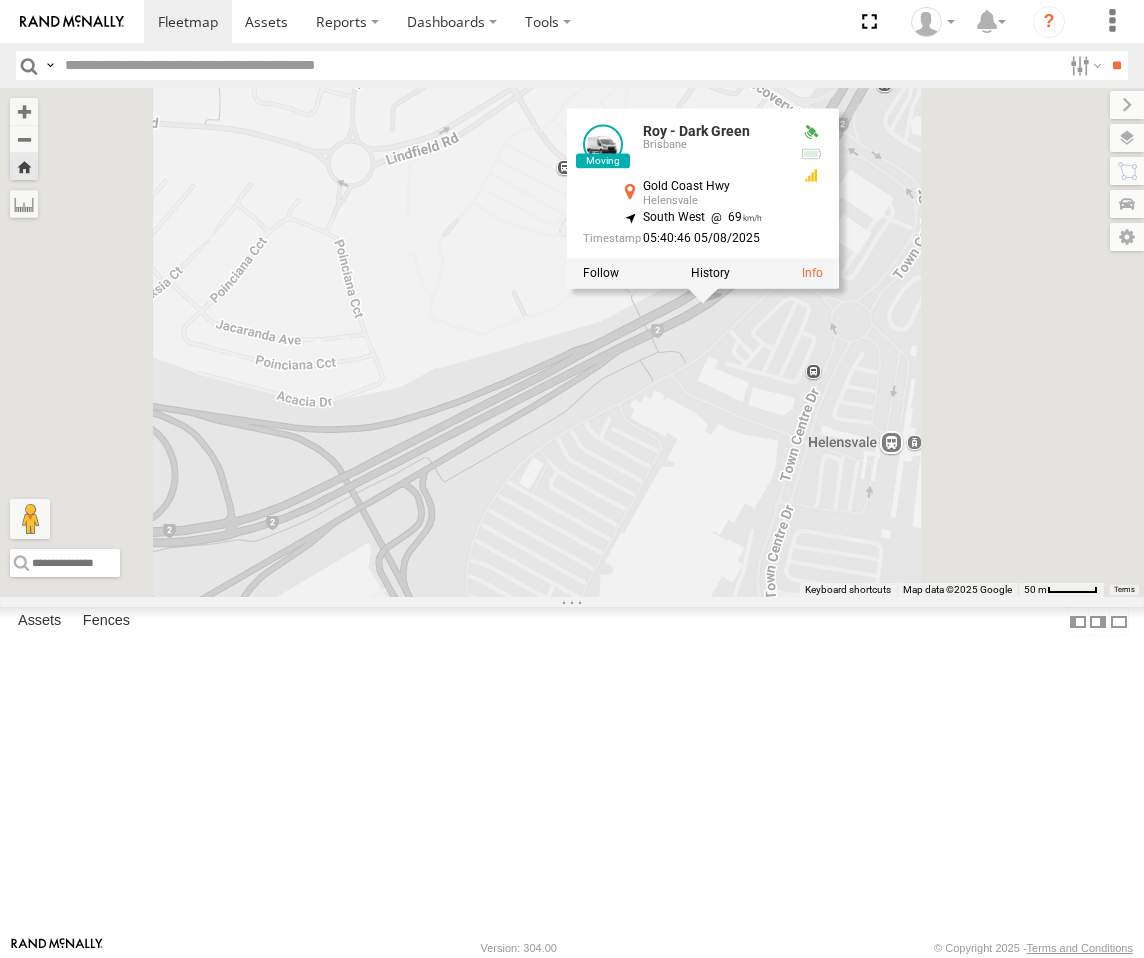 drag, startPoint x: 890, startPoint y: 559, endPoint x: 885, endPoint y: 685, distance: 126.09917 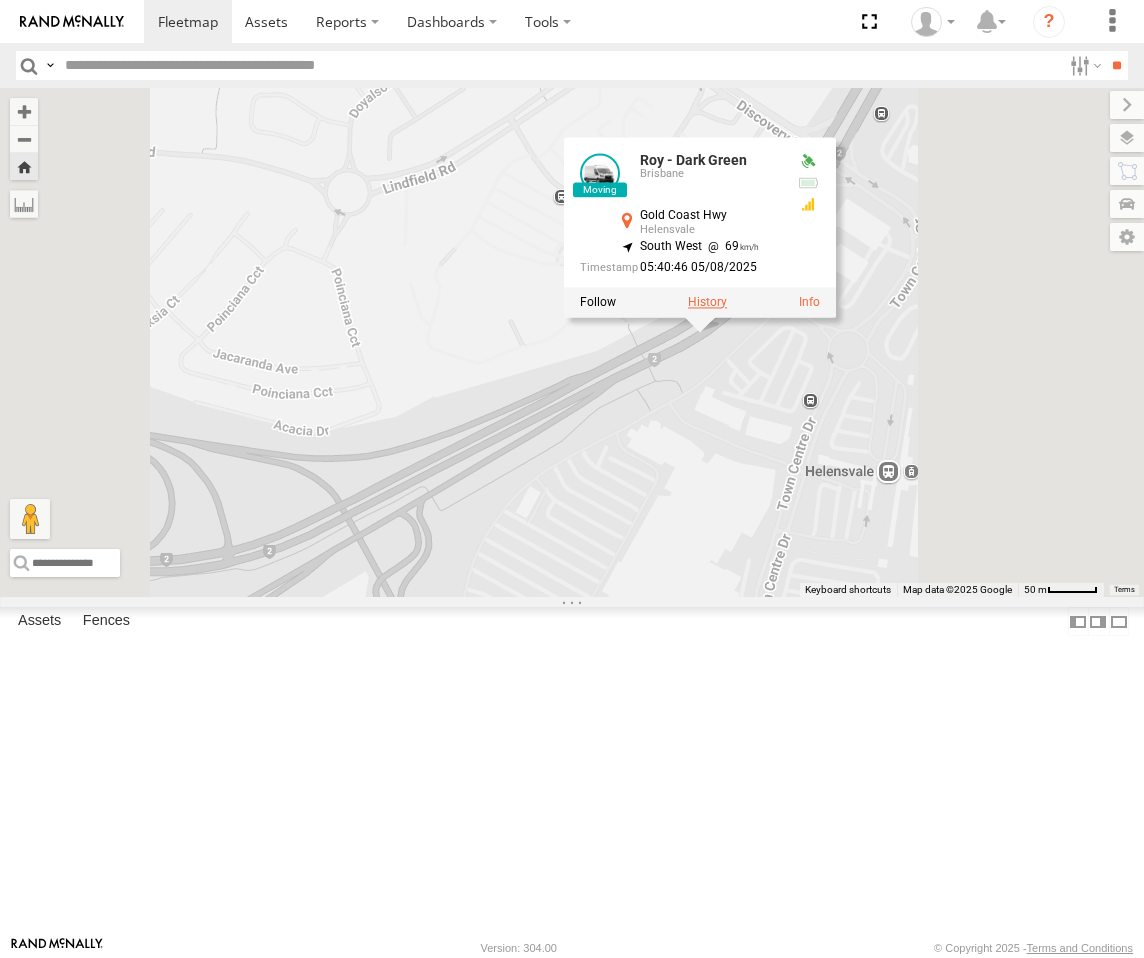 click at bounding box center (707, 302) 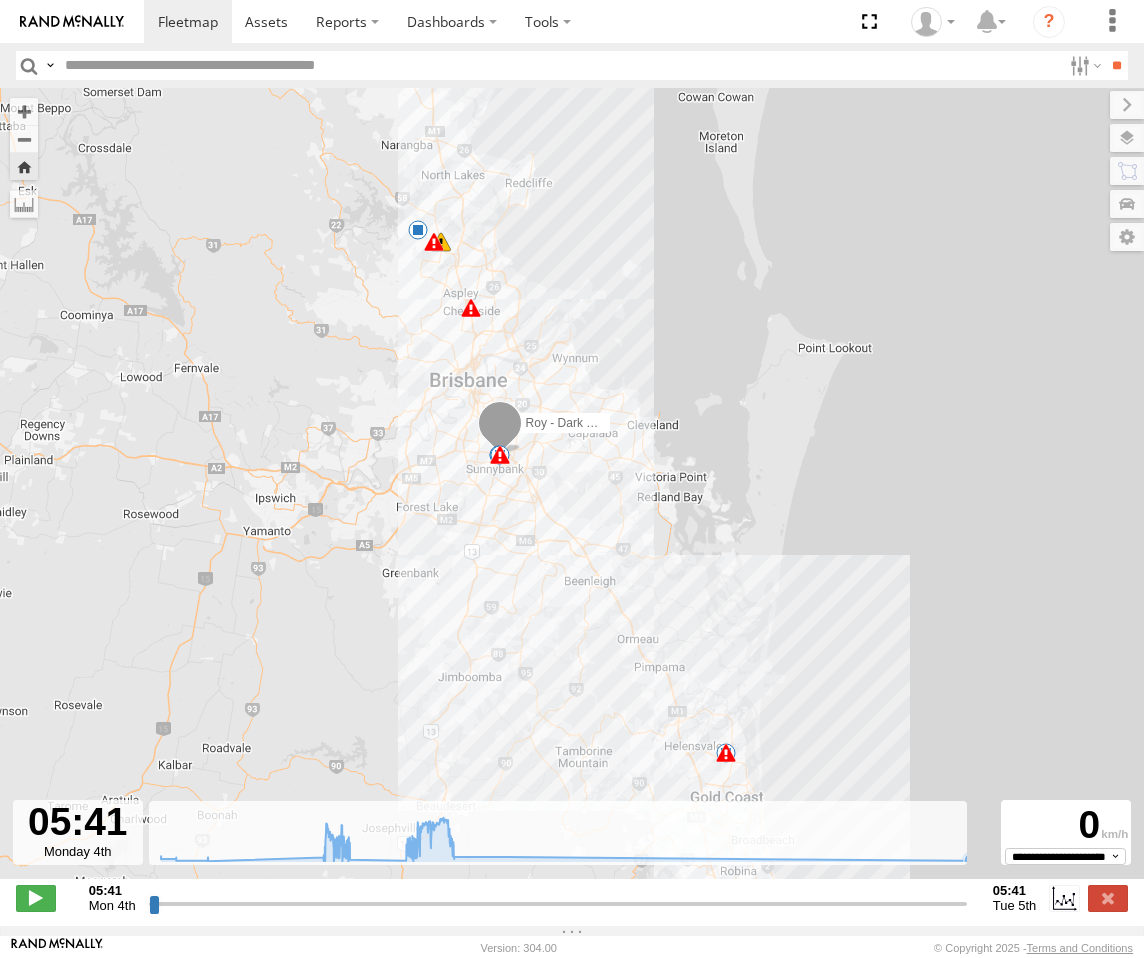 click 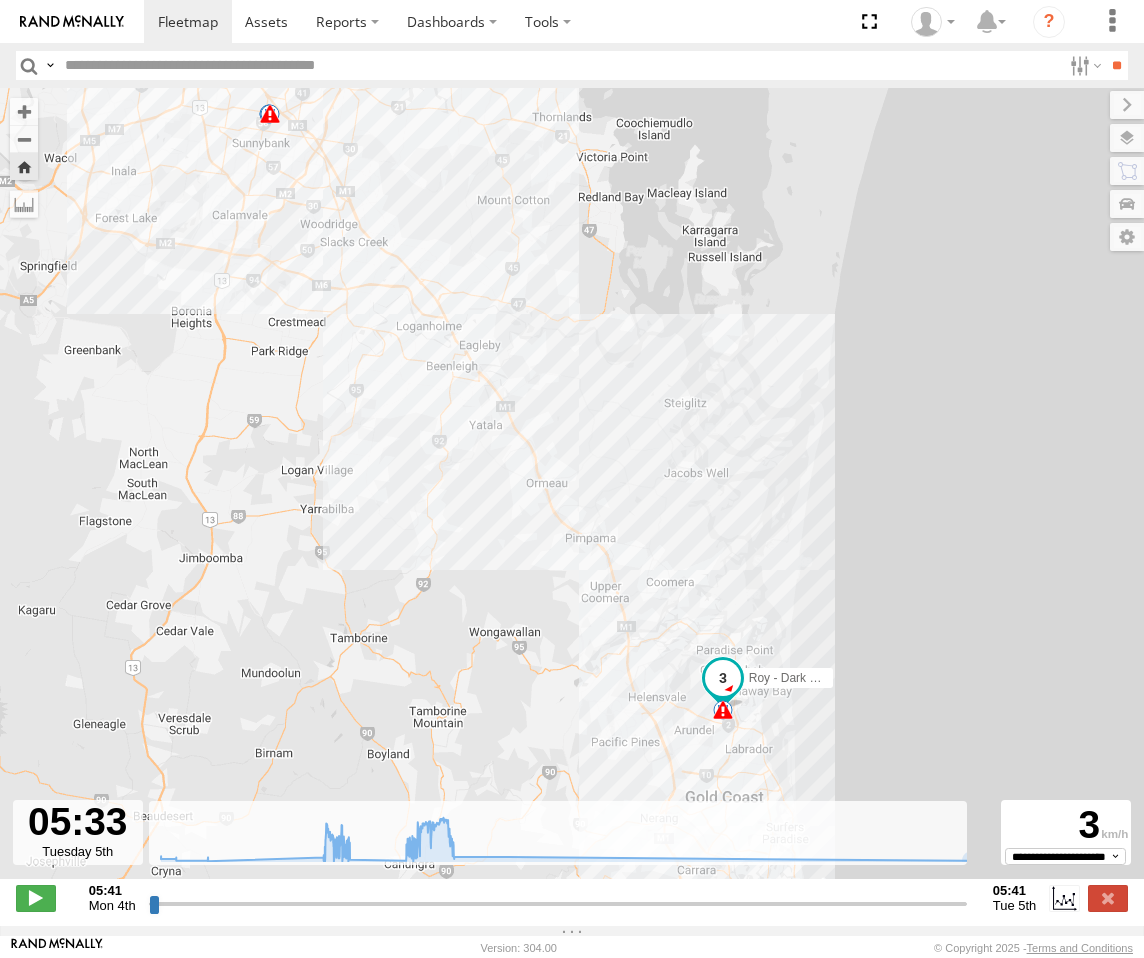 drag, startPoint x: 697, startPoint y: 626, endPoint x: 649, endPoint y: 461, distance: 171.84004 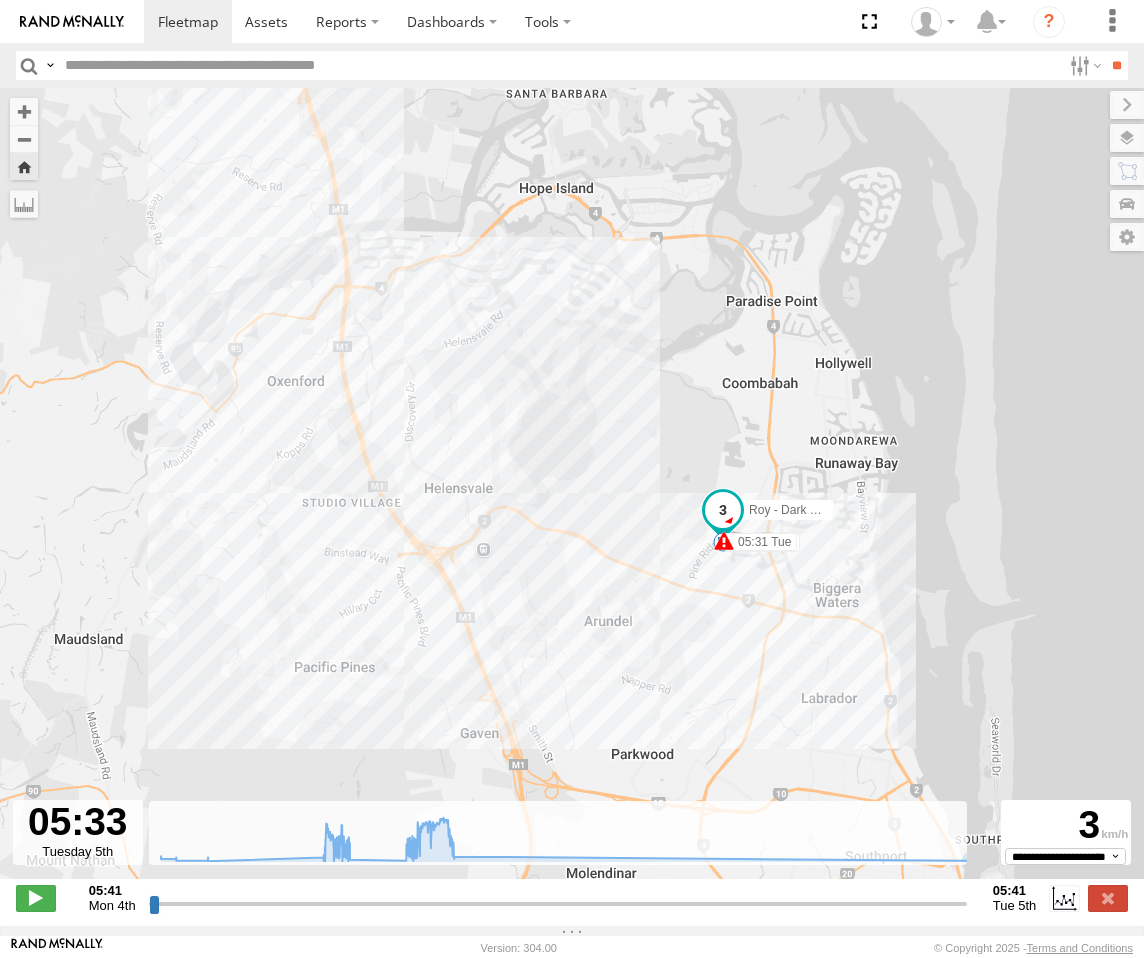 drag, startPoint x: 656, startPoint y: 526, endPoint x: 617, endPoint y: 642, distance: 122.380554 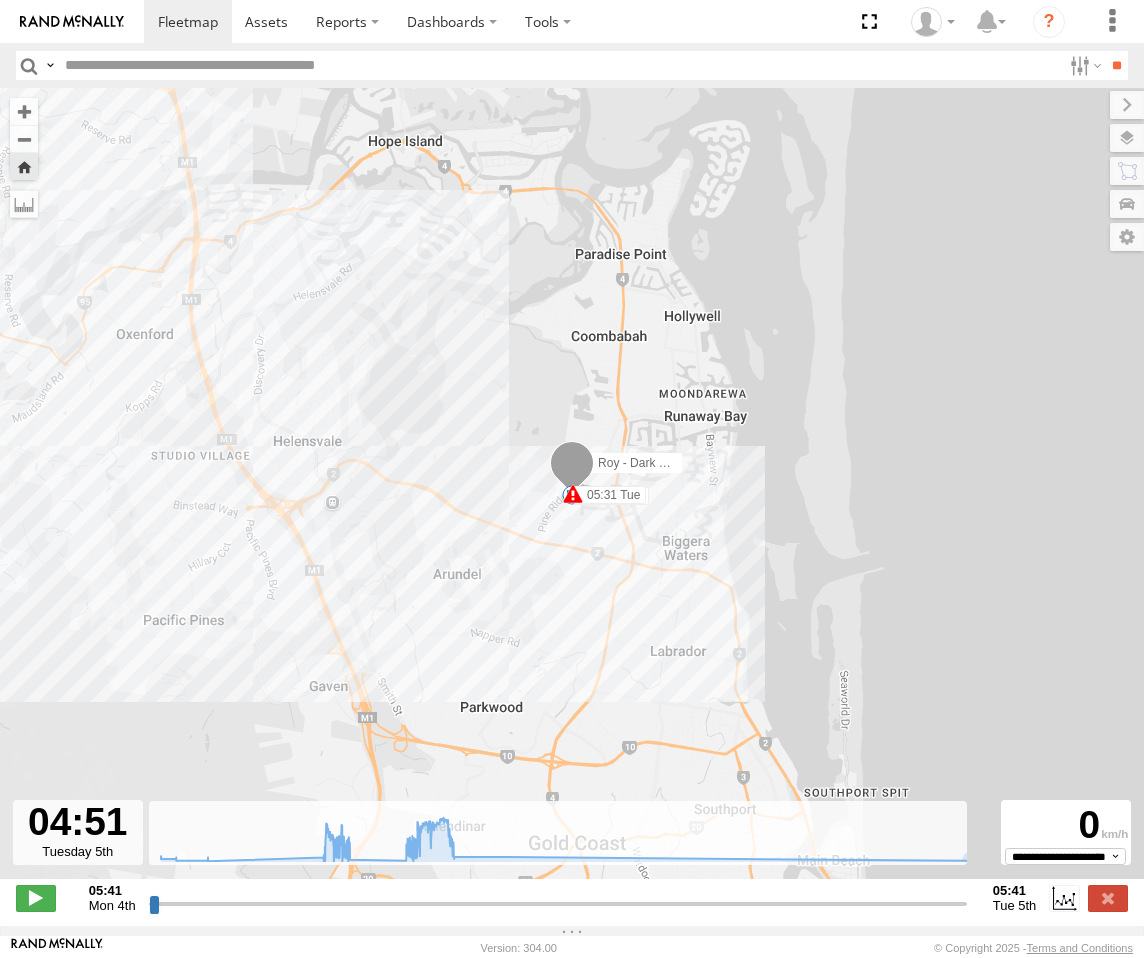 drag, startPoint x: 232, startPoint y: 924, endPoint x: 942, endPoint y: 920, distance: 710.0113 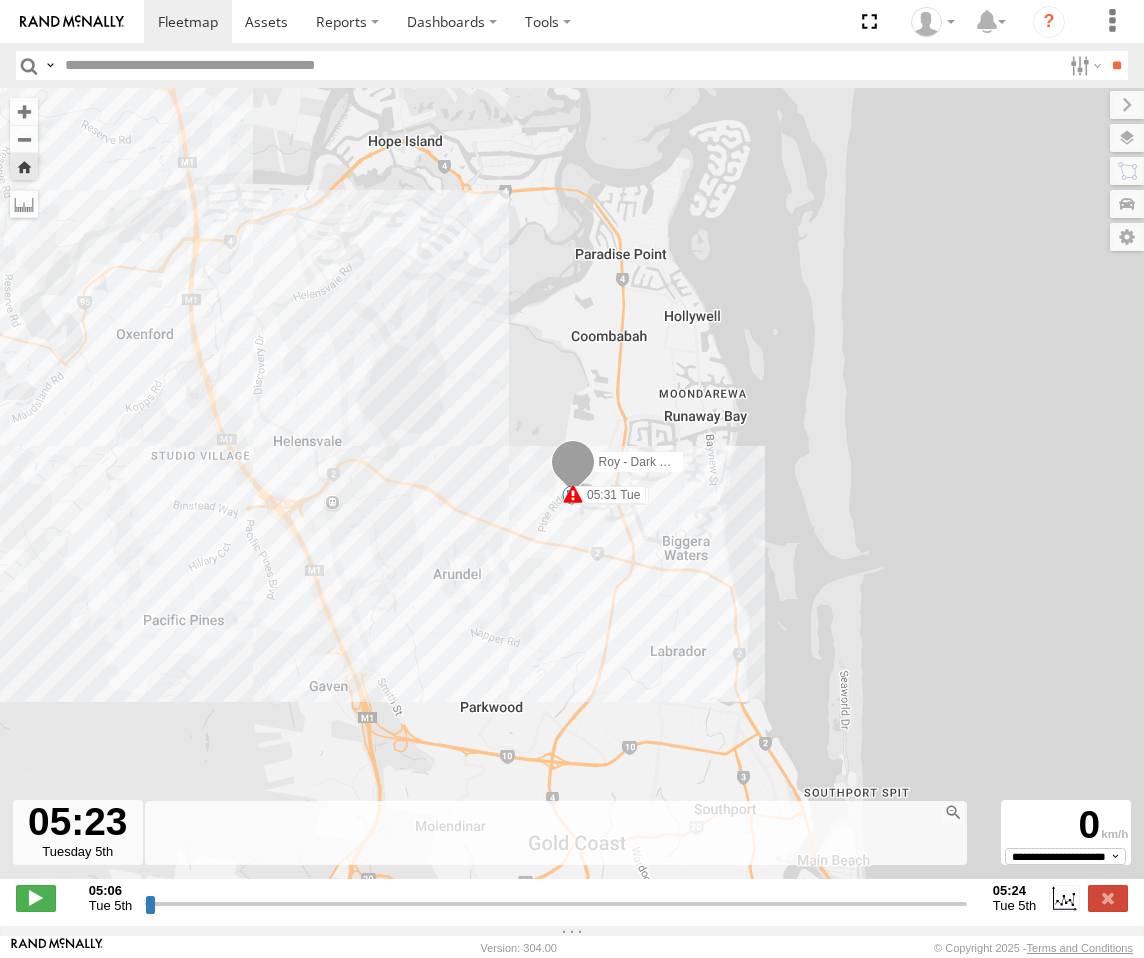 drag, startPoint x: 144, startPoint y: 914, endPoint x: 1001, endPoint y: 926, distance: 857.084 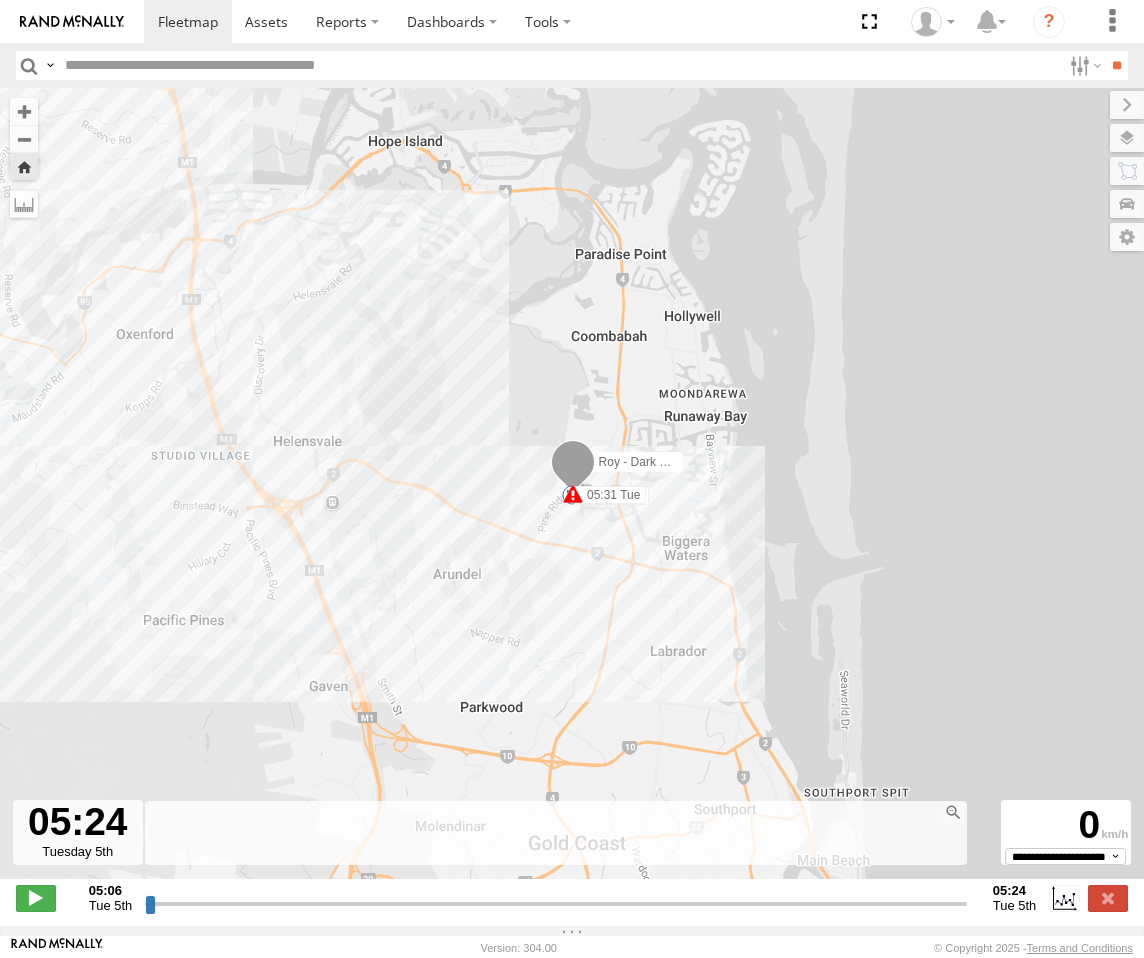 drag, startPoint x: 534, startPoint y: 728, endPoint x: 551, endPoint y: 728, distance: 17 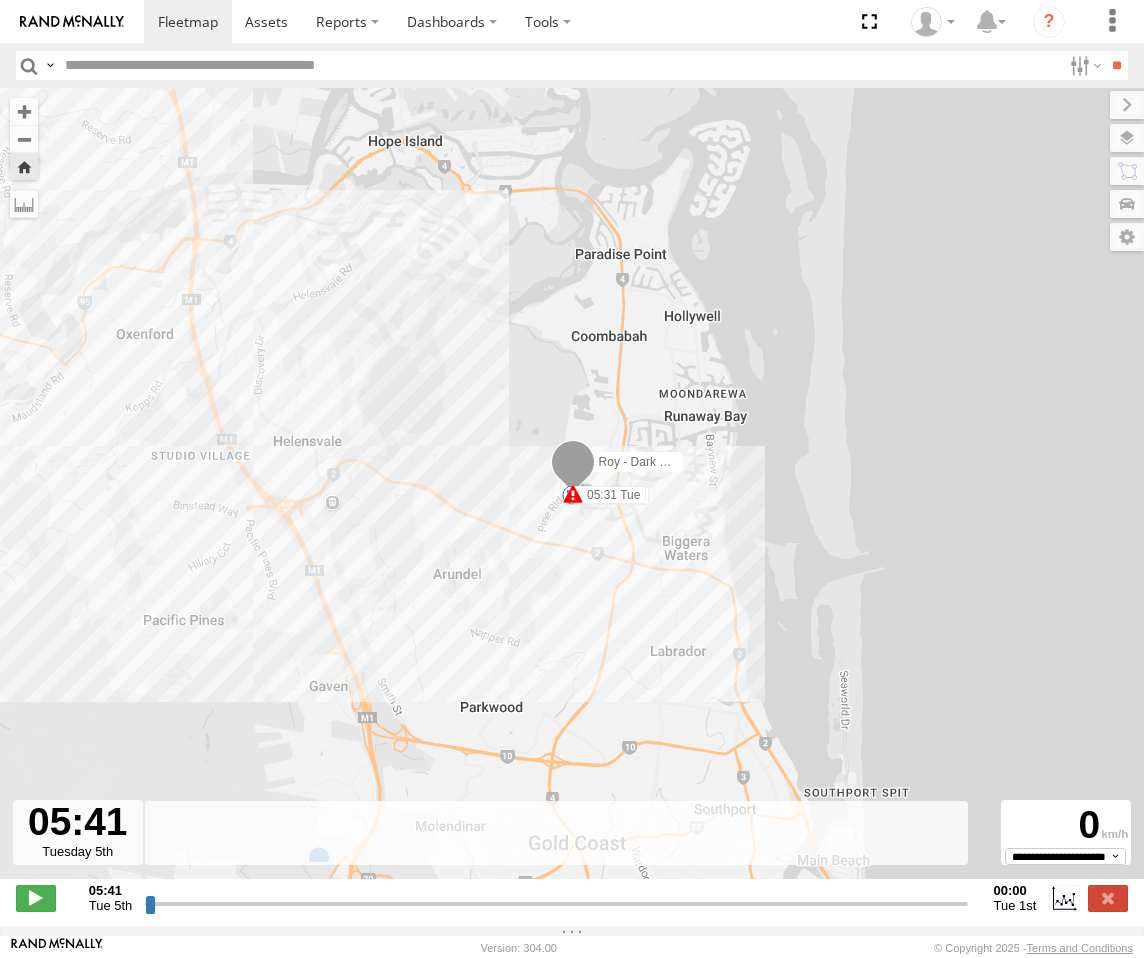 click on "Roy - Dark Green 05:48 Mon 06:15 Mon 07:11 Mon 10:28 Mon 10:30 Mon 10:56 Mon 11:14 Mon 11:16 Mon 11:20 Mon 14:23 Mon 05:31 Tue" at bounding box center [572, 494] 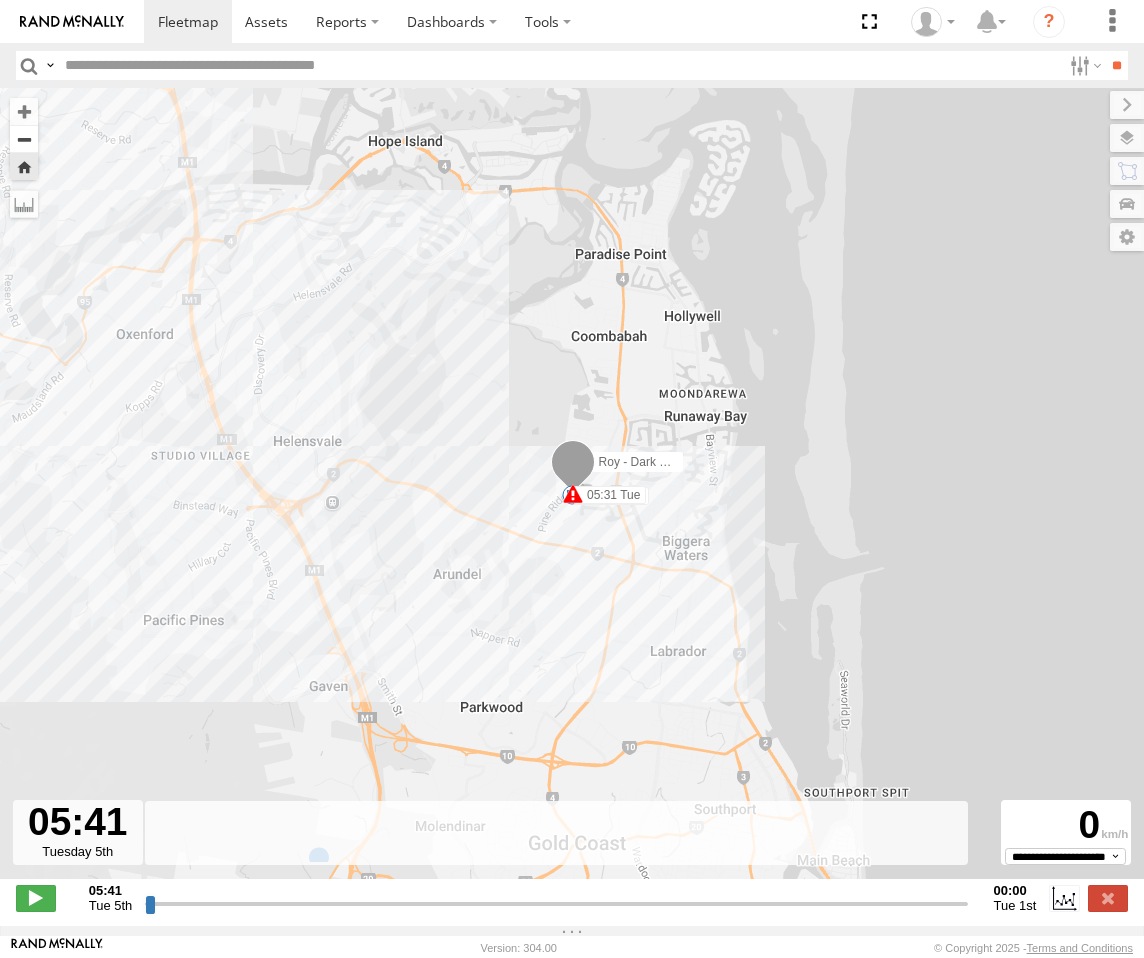 click at bounding box center (24, 139) 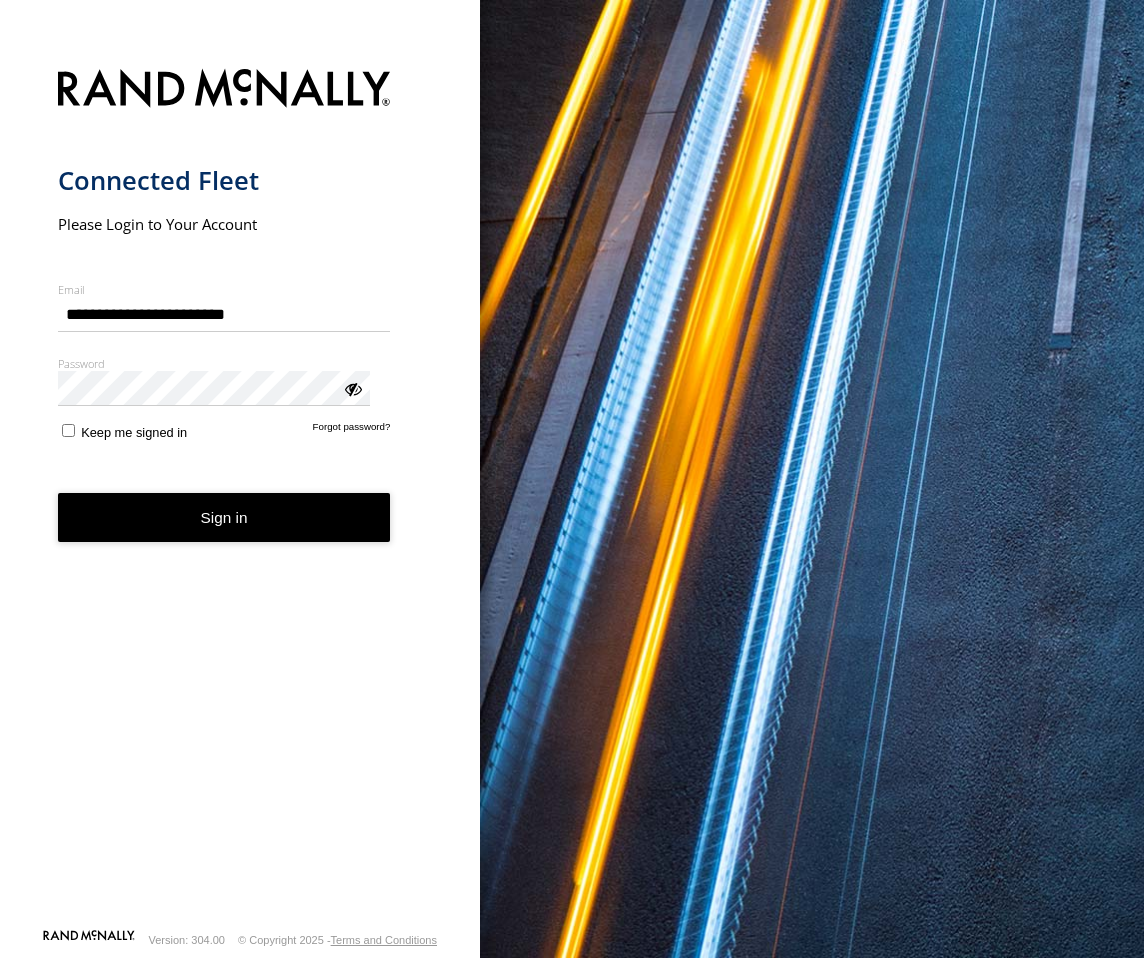 scroll, scrollTop: 0, scrollLeft: 0, axis: both 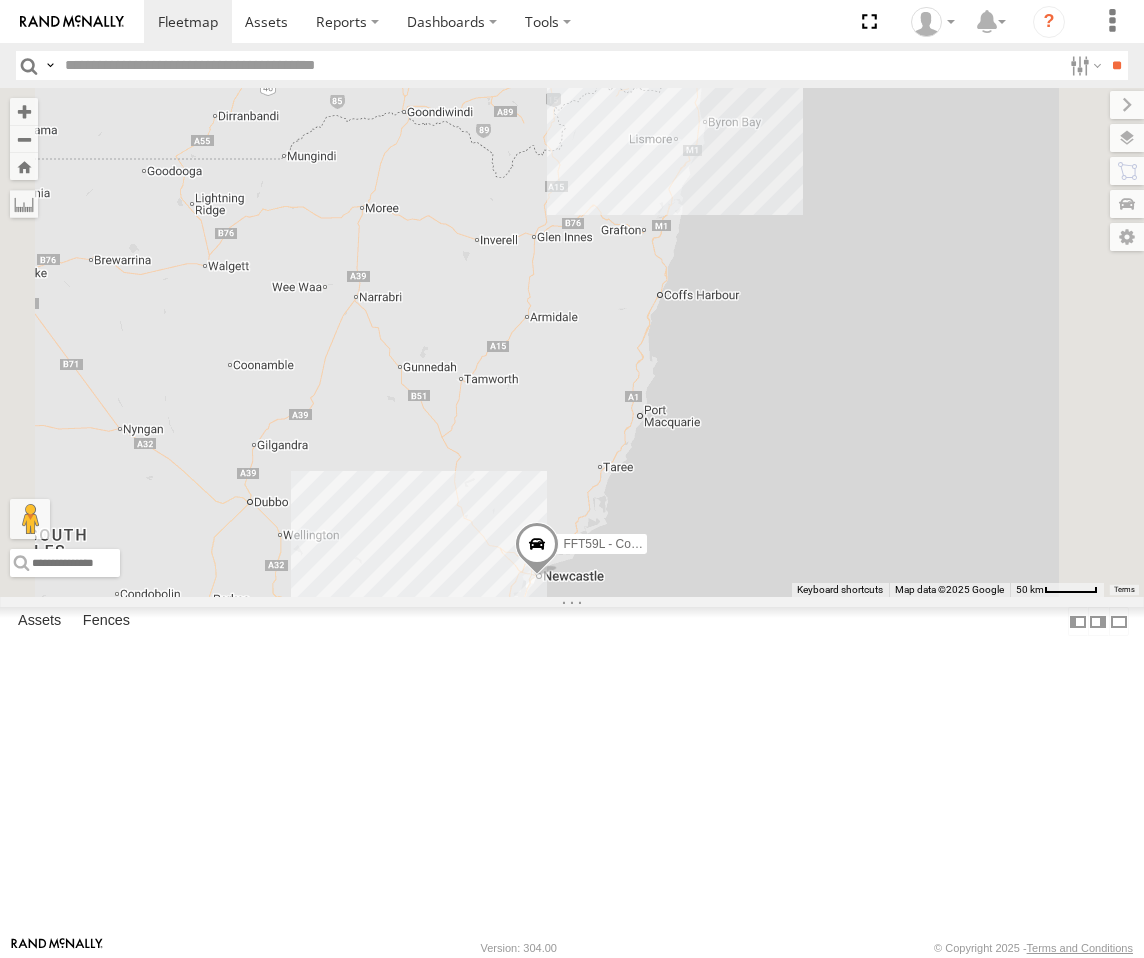 click on "Brisbane" at bounding box center (0, 0) 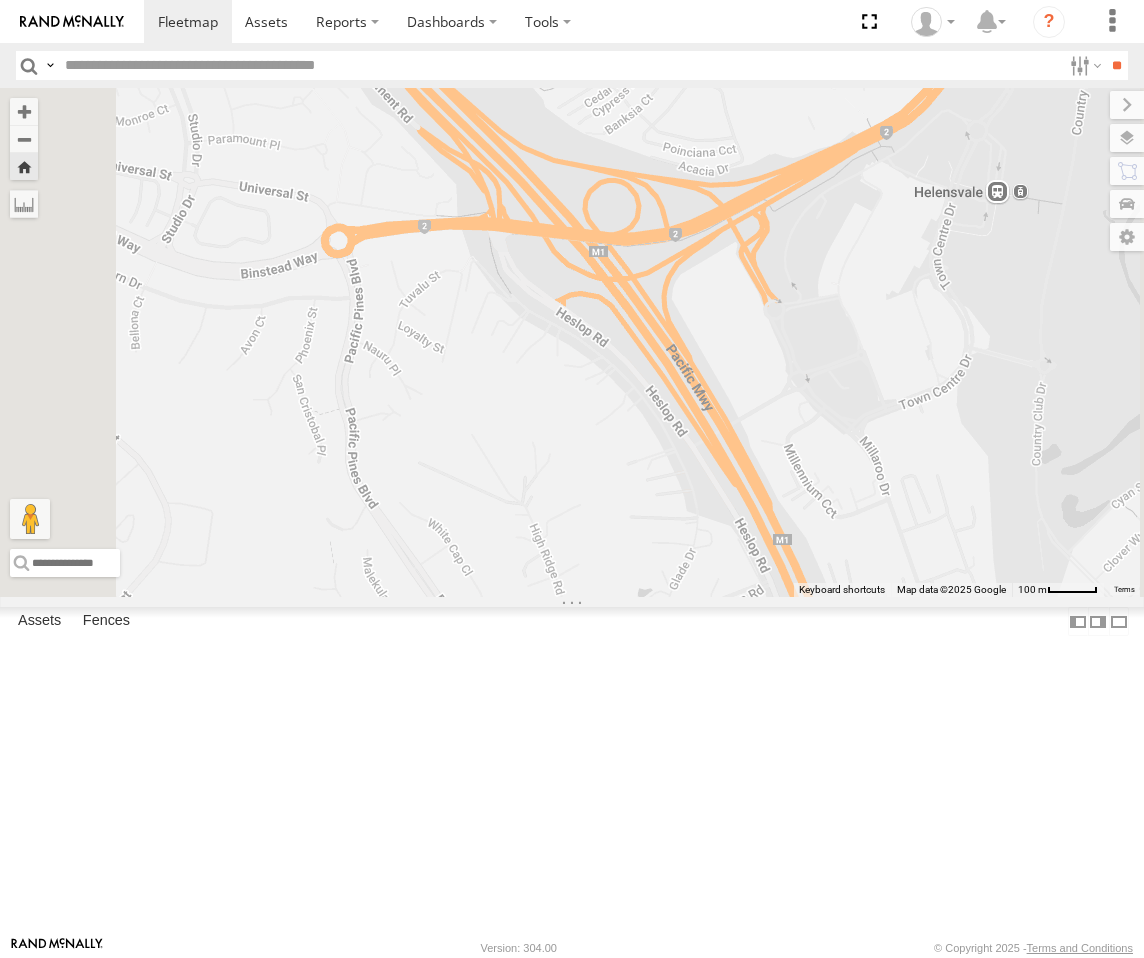 click at bounding box center [0, 0] 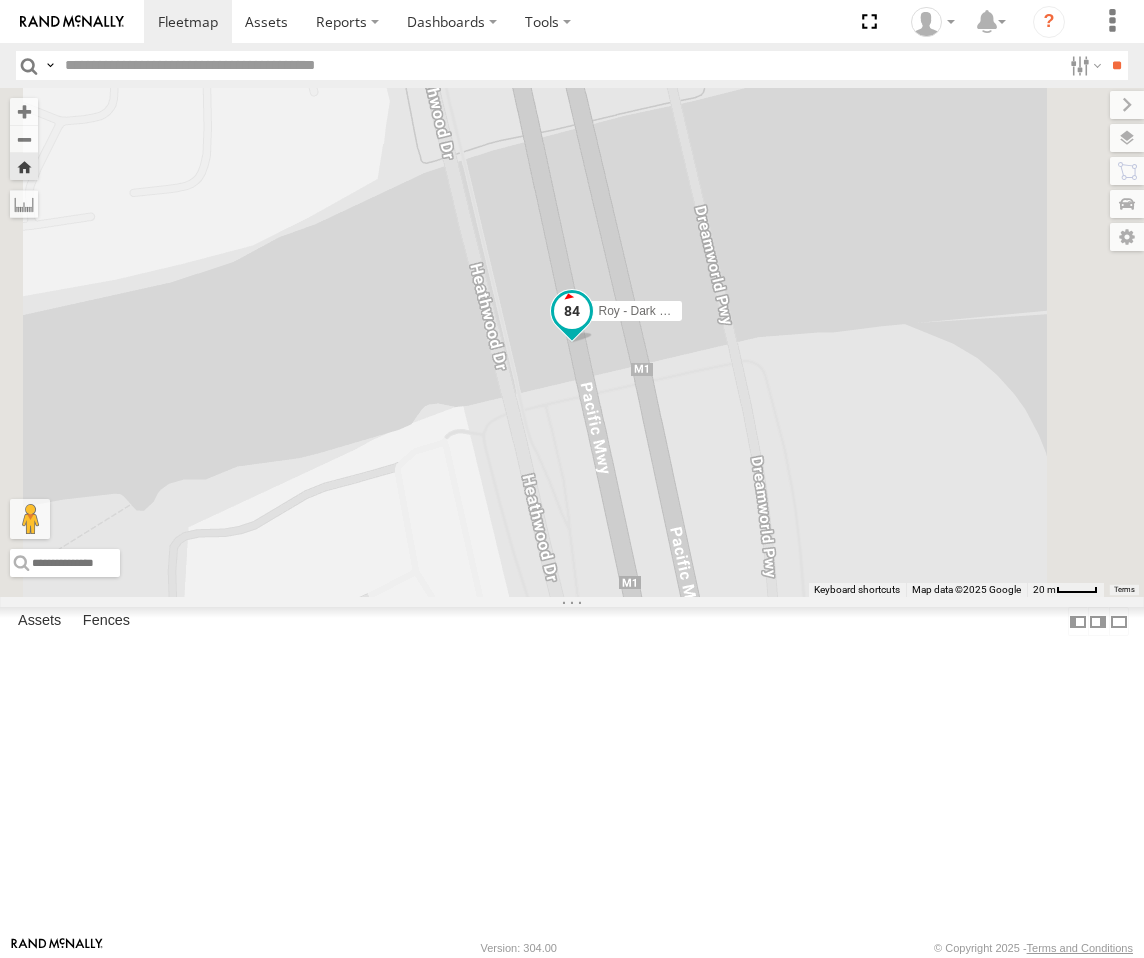 click at bounding box center [572, 310] 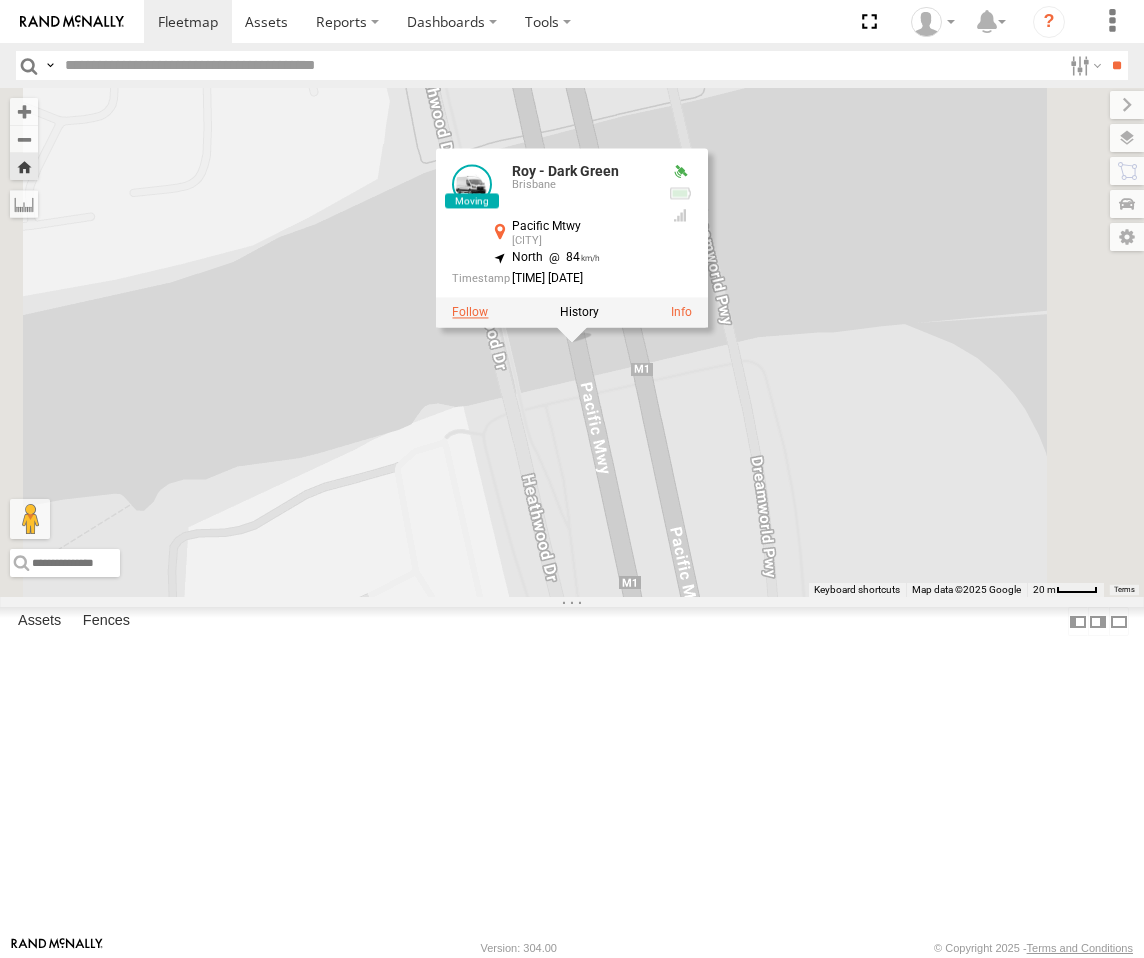 click at bounding box center (470, 312) 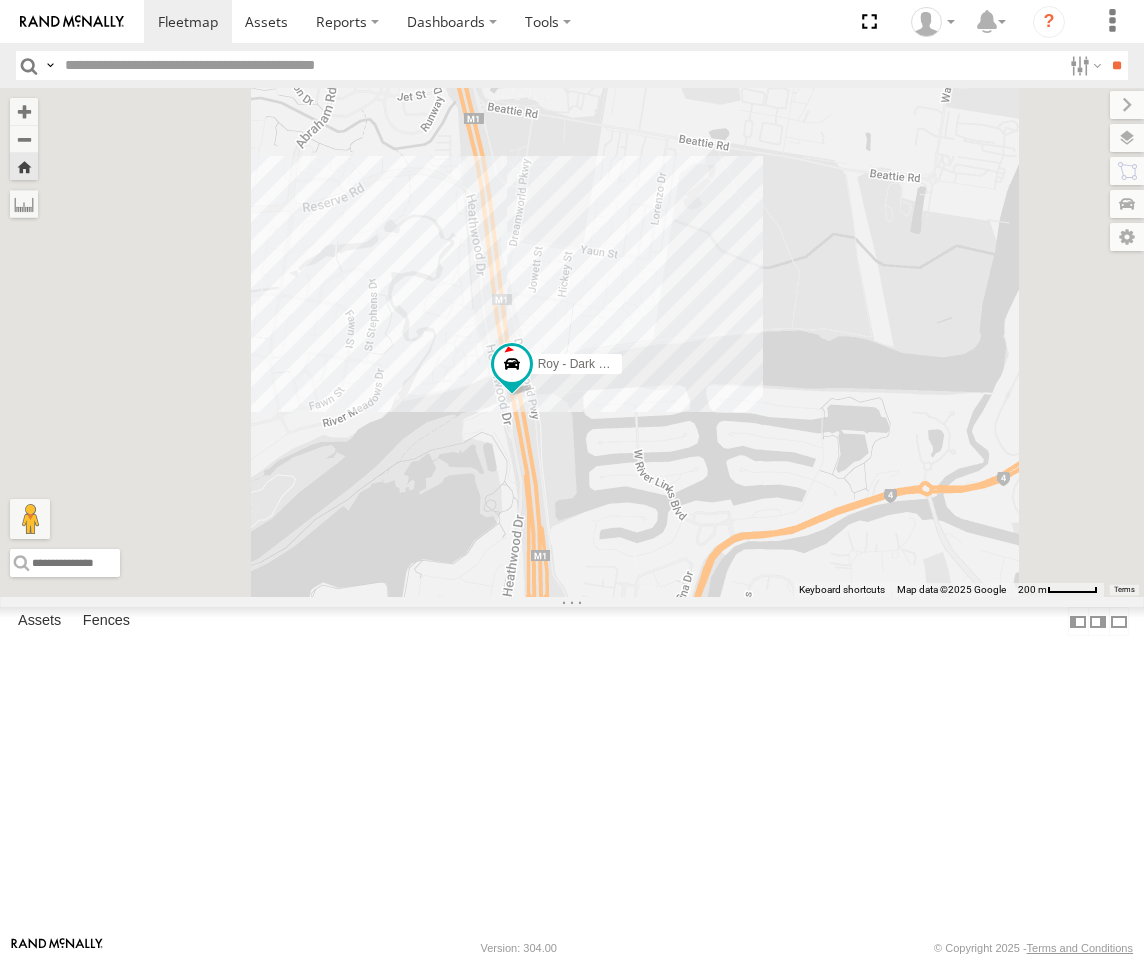 drag, startPoint x: 734, startPoint y: 601, endPoint x: 767, endPoint y: 571, distance: 44.598206 